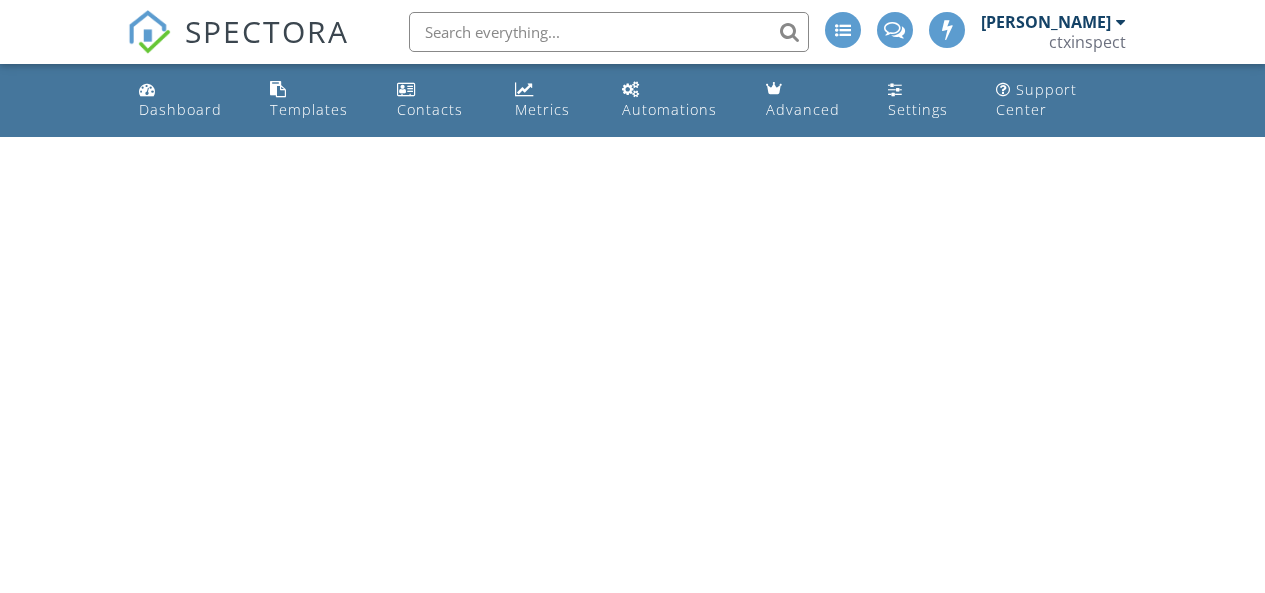 scroll, scrollTop: 0, scrollLeft: 0, axis: both 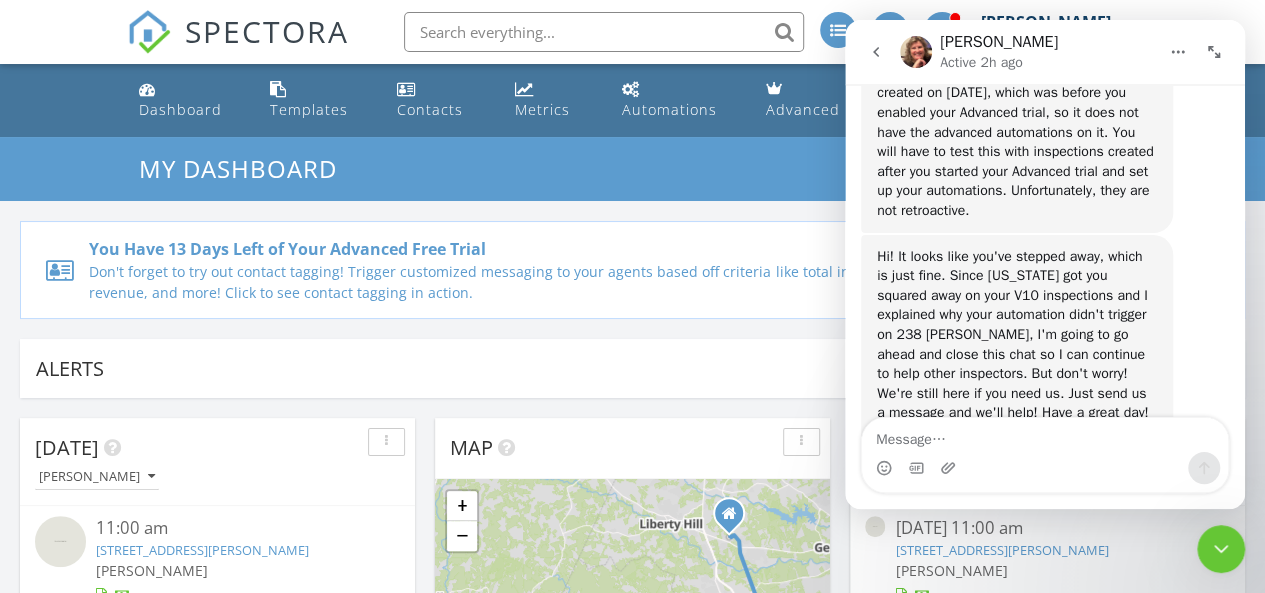 click 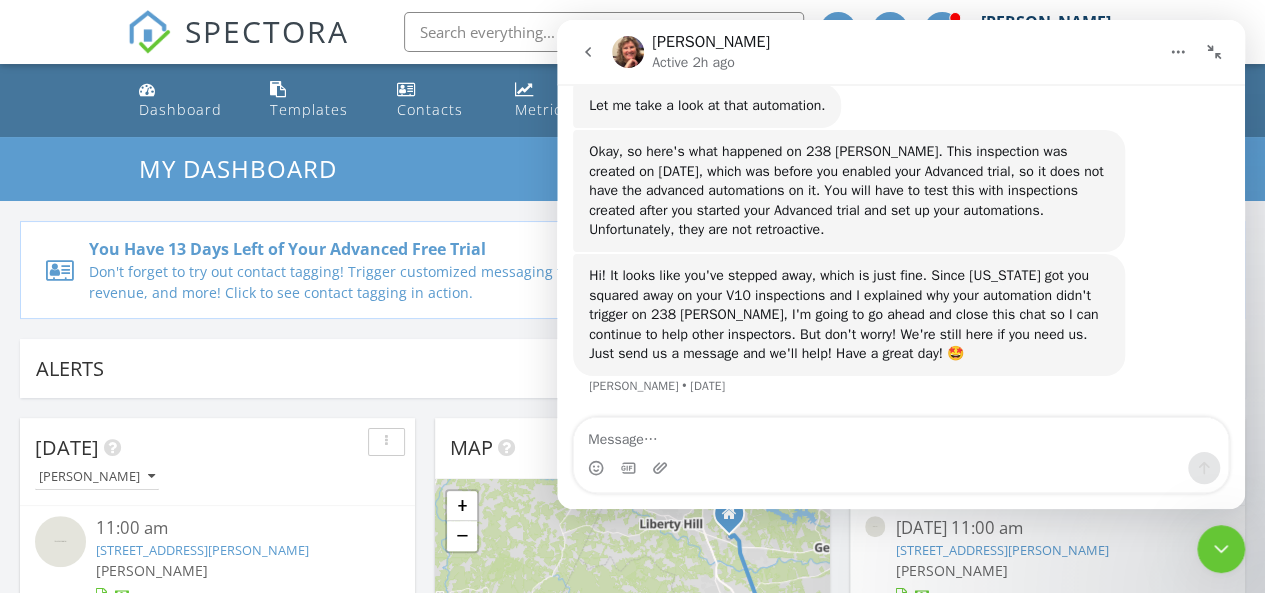drag, startPoint x: 921, startPoint y: 52, endPoint x: 1209, endPoint y: 52, distance: 288 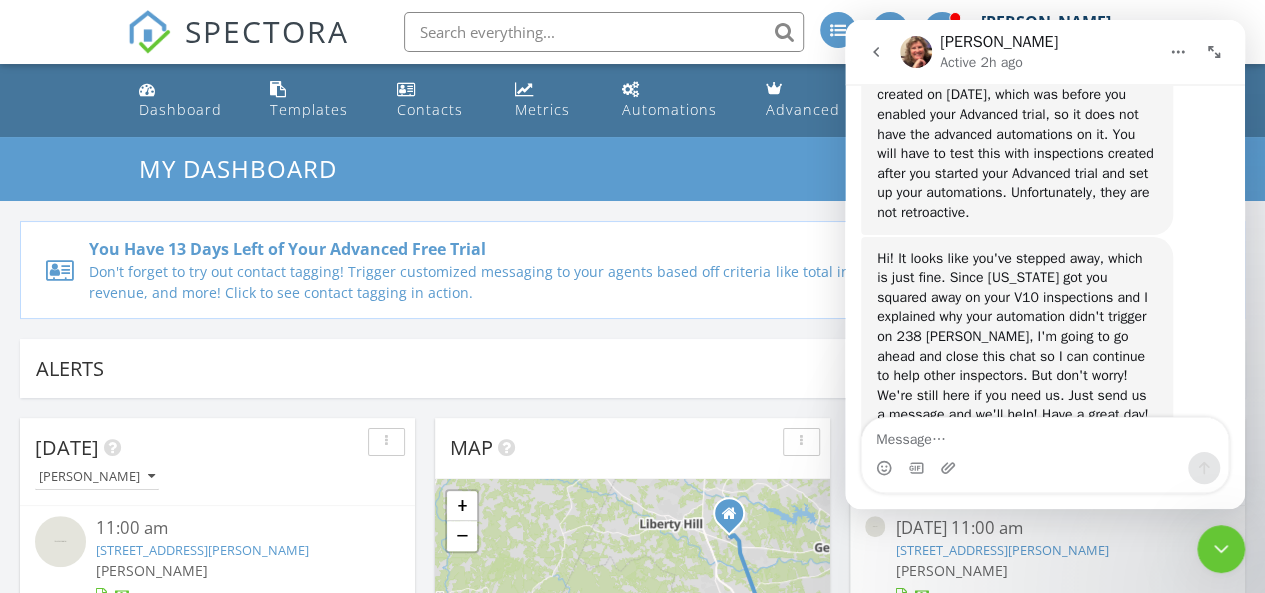 scroll, scrollTop: 4786, scrollLeft: 0, axis: vertical 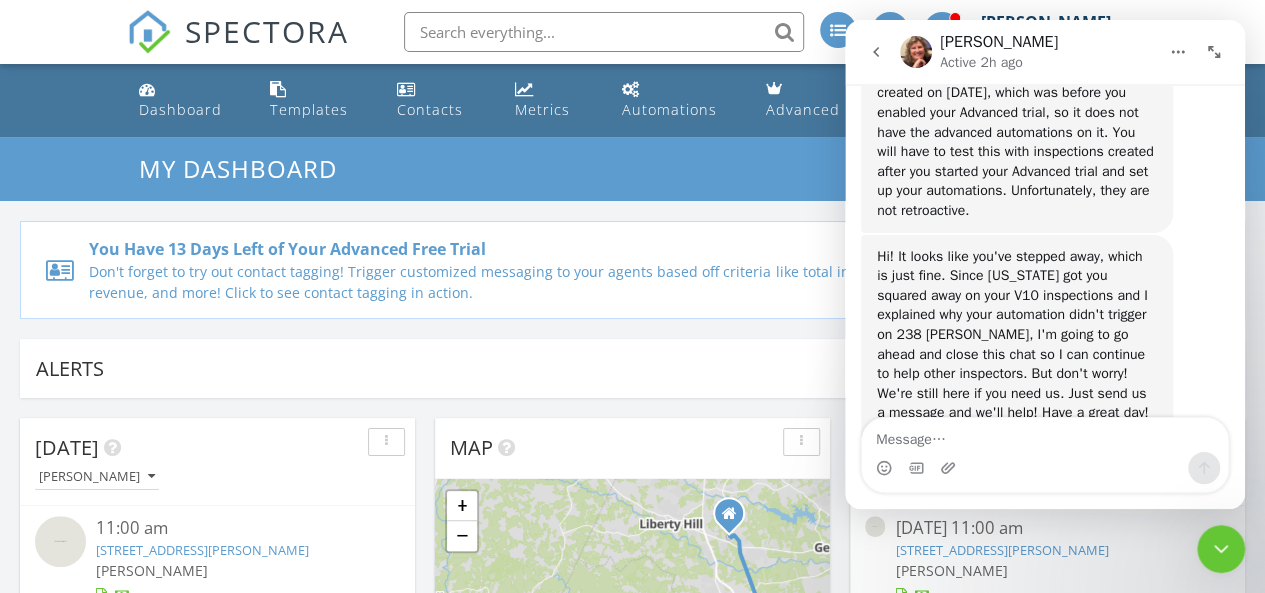 click 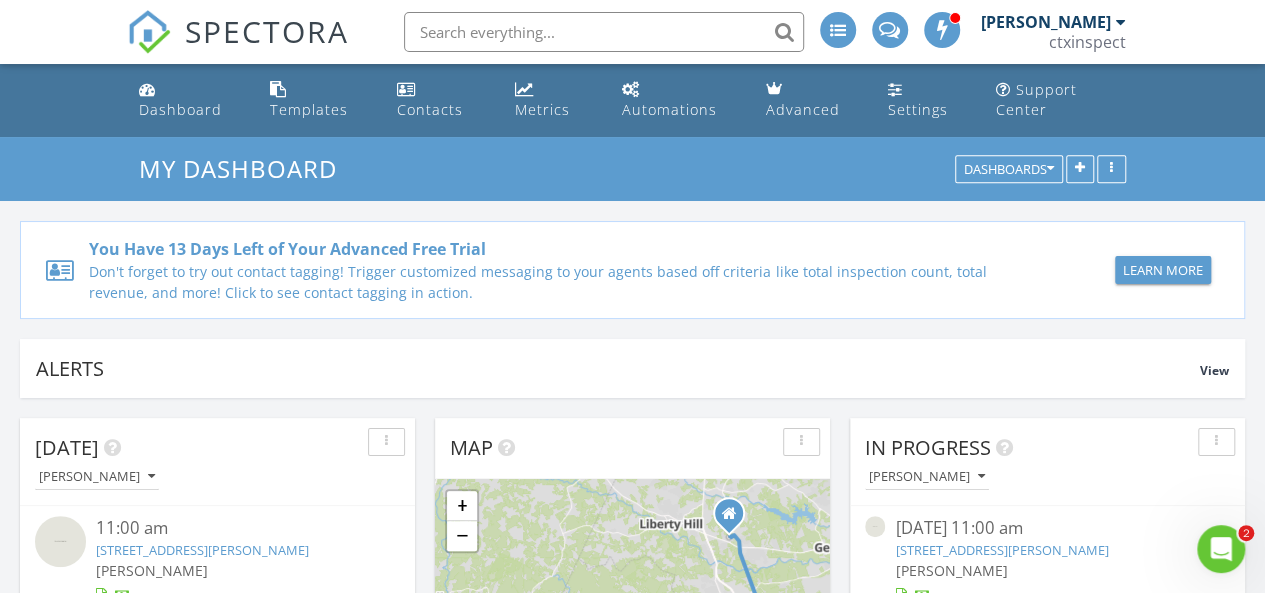 scroll, scrollTop: 0, scrollLeft: 0, axis: both 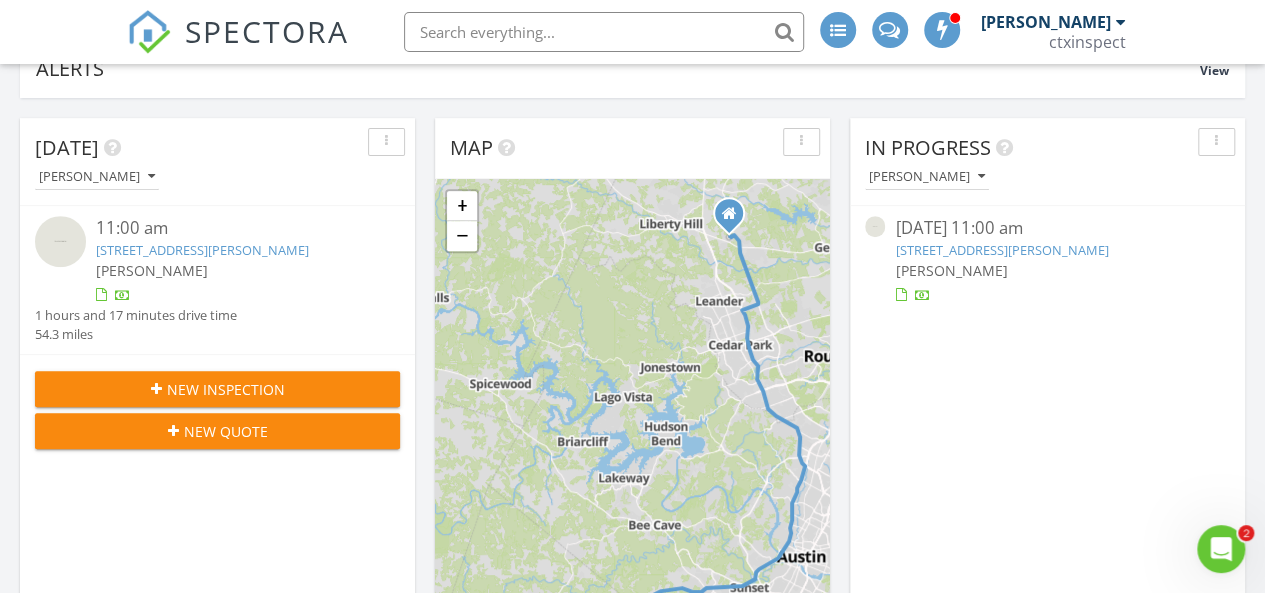 click on "[STREET_ADDRESS][PERSON_NAME]" at bounding box center [1001, 250] 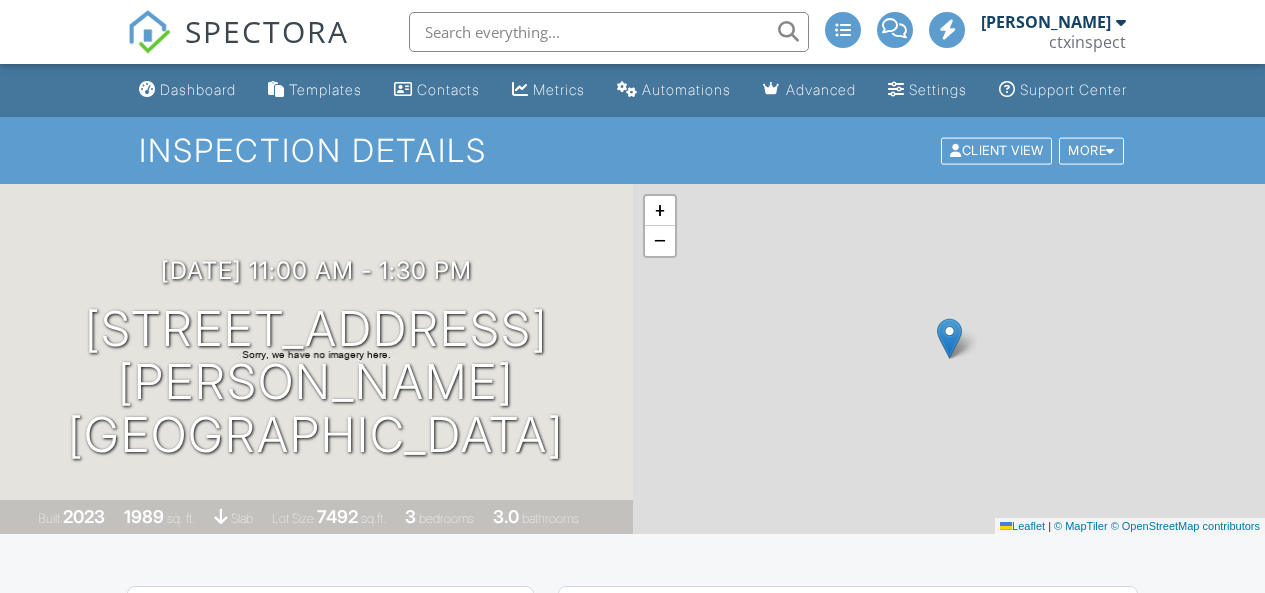 scroll, scrollTop: 0, scrollLeft: 0, axis: both 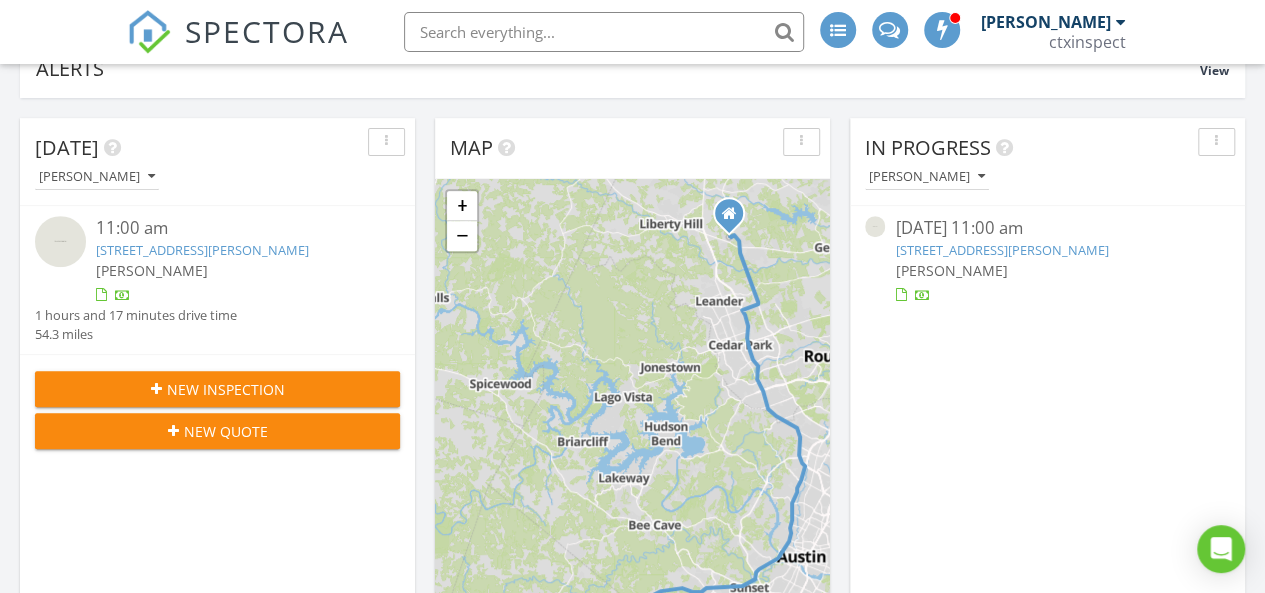 click at bounding box center (604, 32) 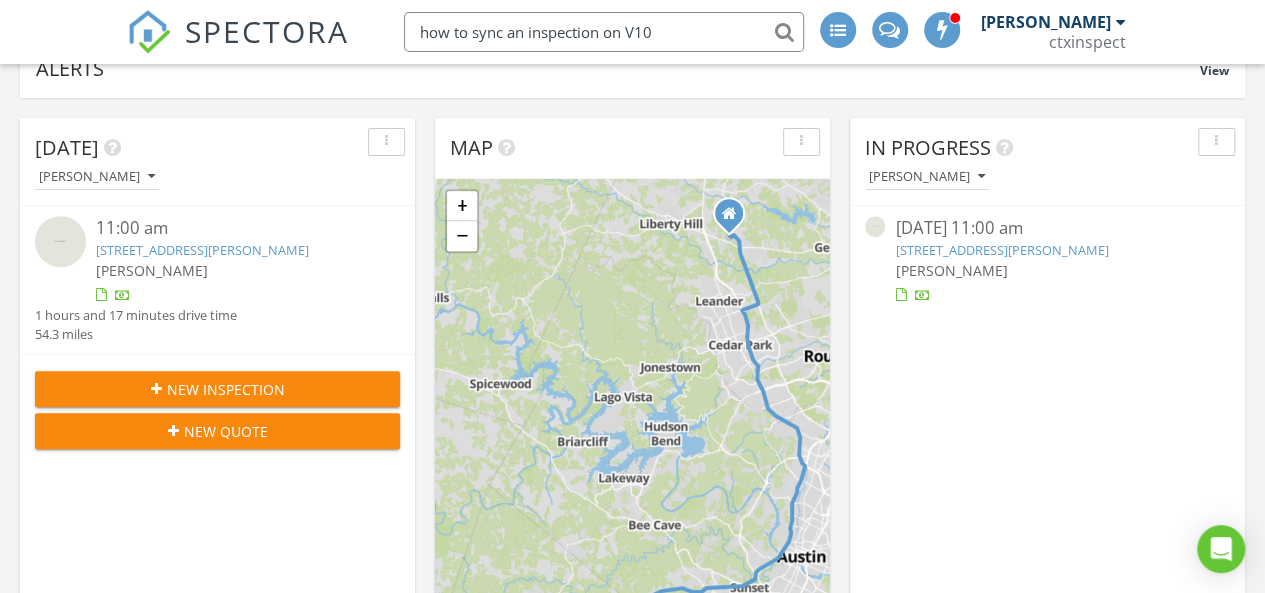 click on "how to sync an inspection on V10" at bounding box center [604, 32] 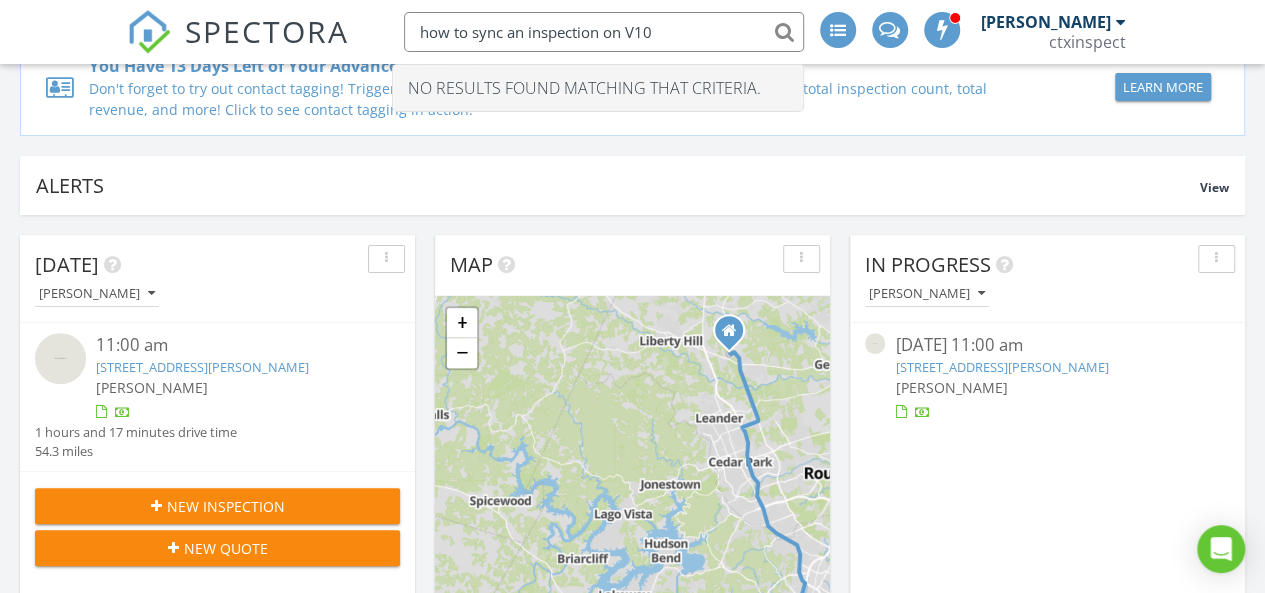 scroll, scrollTop: 0, scrollLeft: 0, axis: both 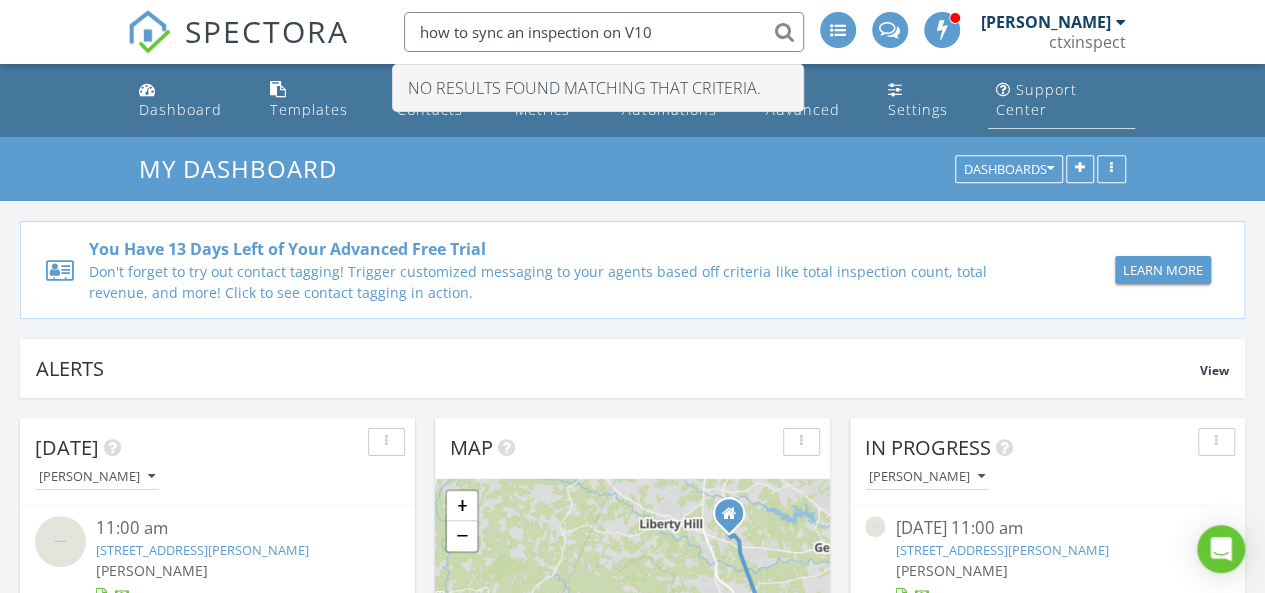 type on "how to sync an inspection on V10" 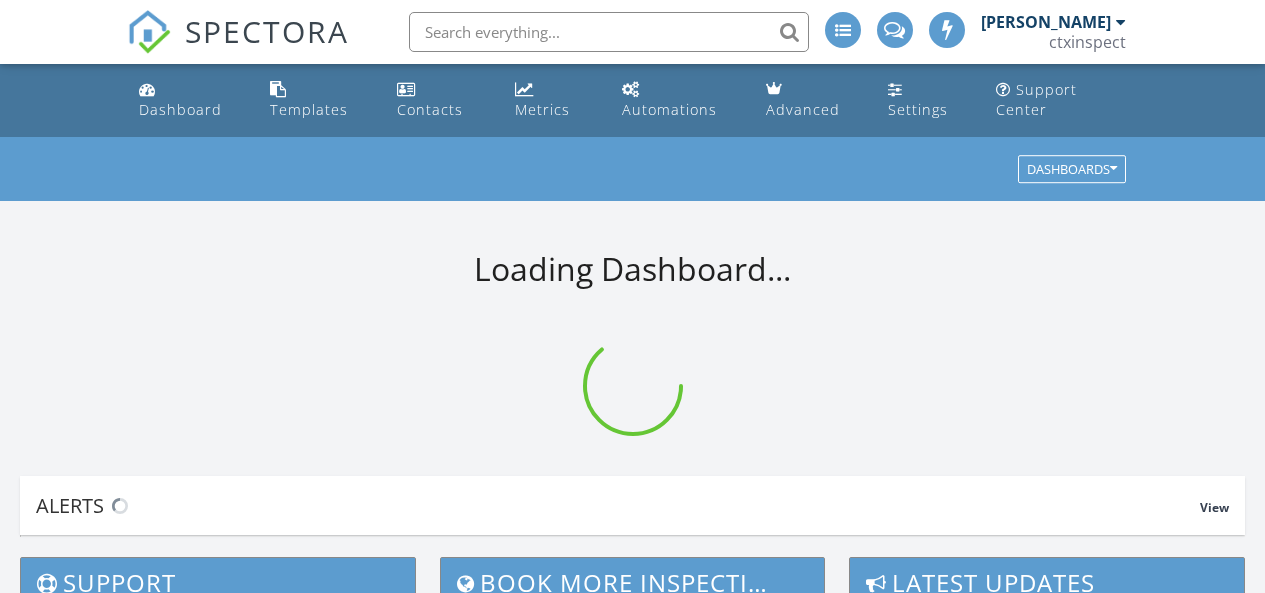 scroll, scrollTop: 0, scrollLeft: 0, axis: both 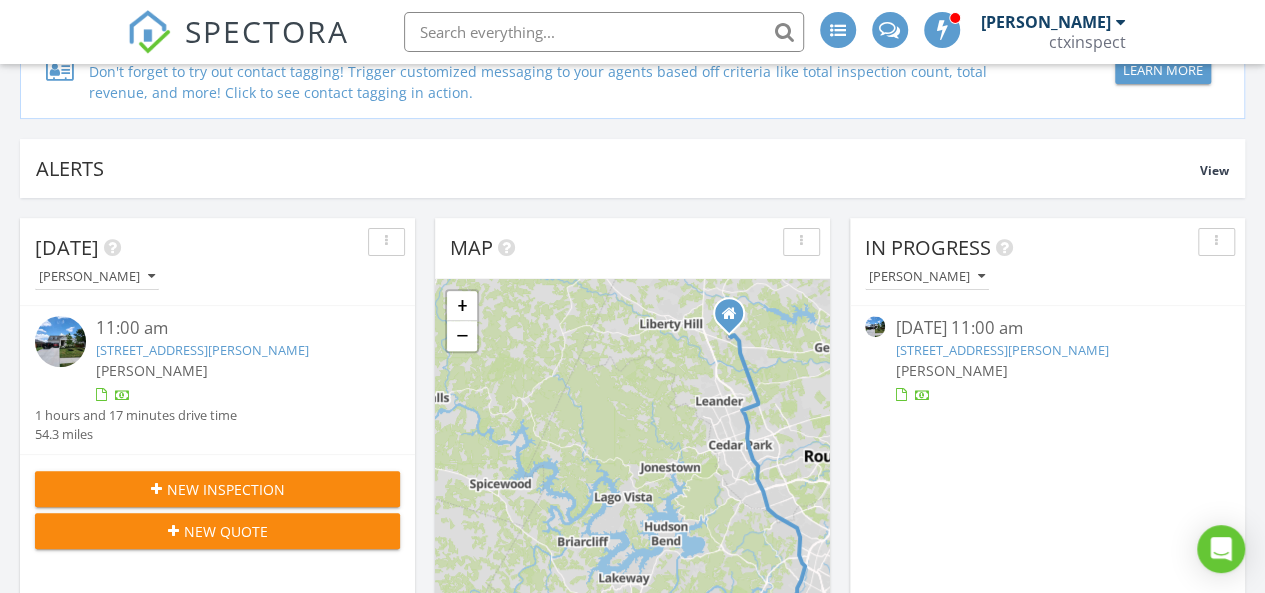 click on "[STREET_ADDRESS][PERSON_NAME]" at bounding box center (202, 350) 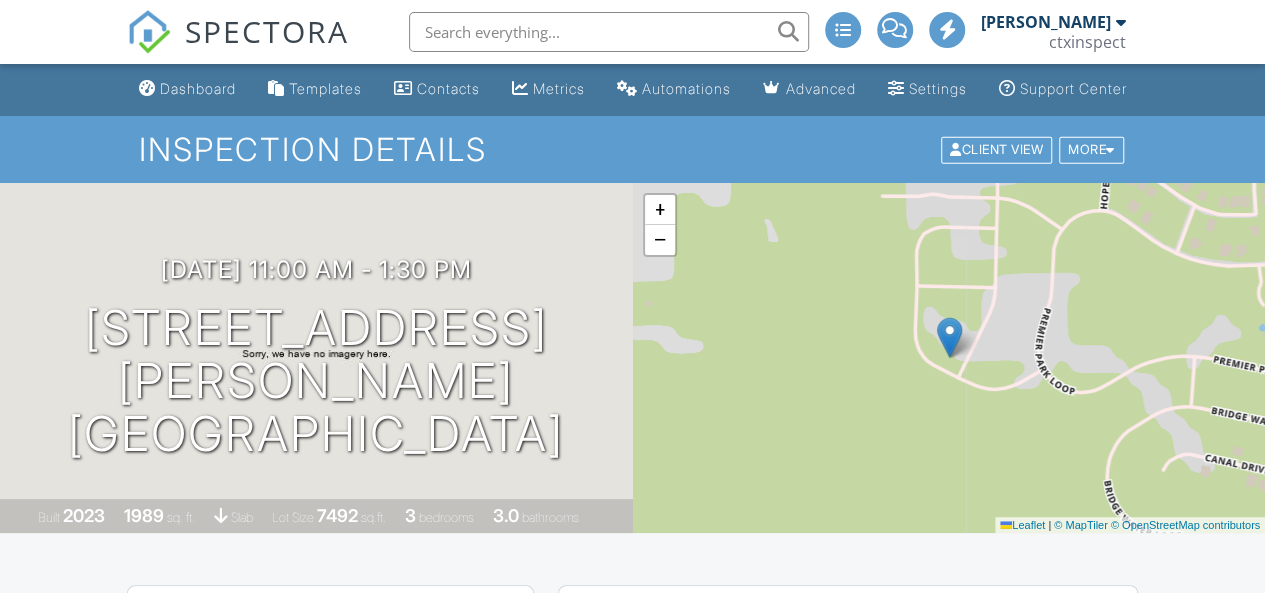 scroll, scrollTop: 300, scrollLeft: 0, axis: vertical 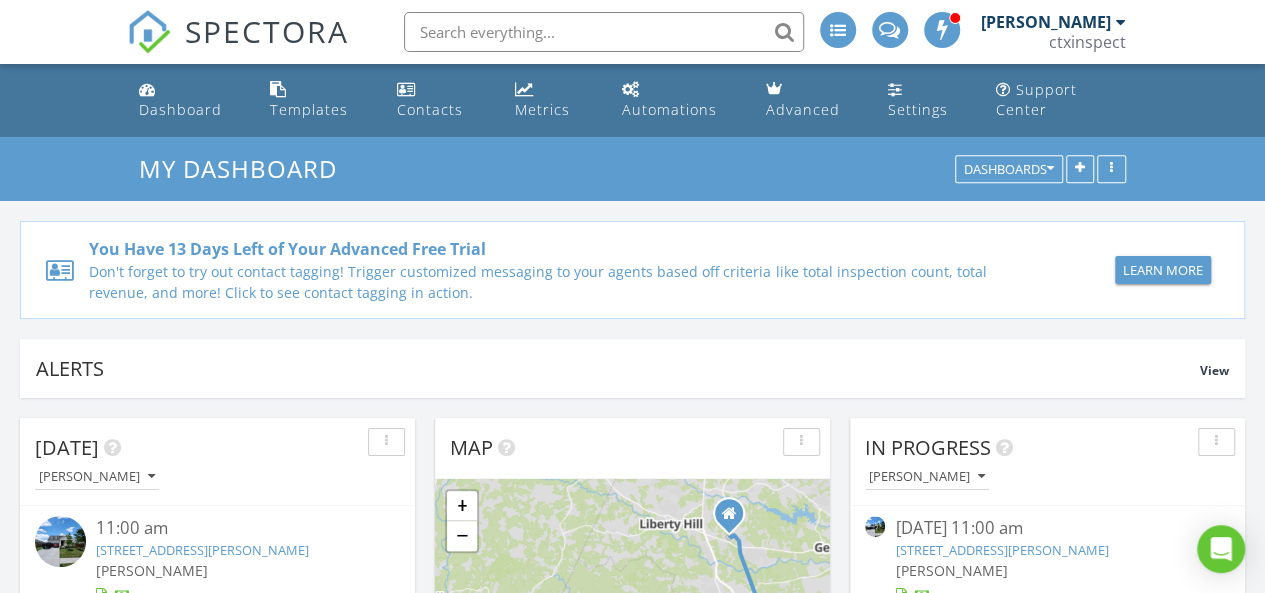 click at bounding box center [60, 541] 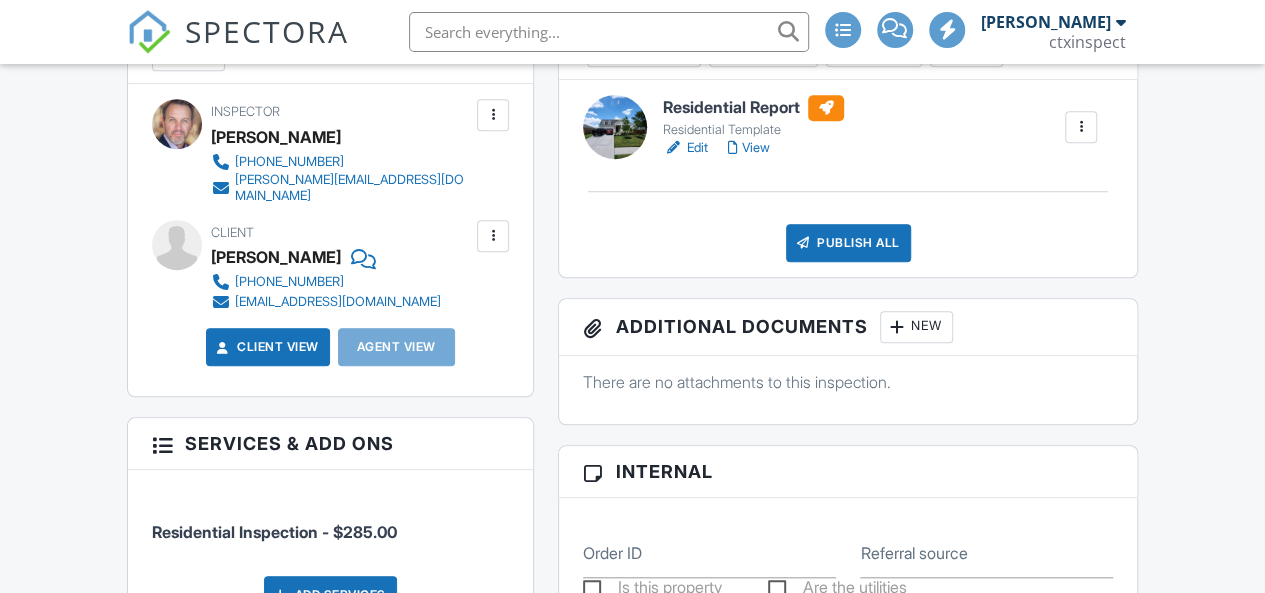 scroll, scrollTop: 600, scrollLeft: 0, axis: vertical 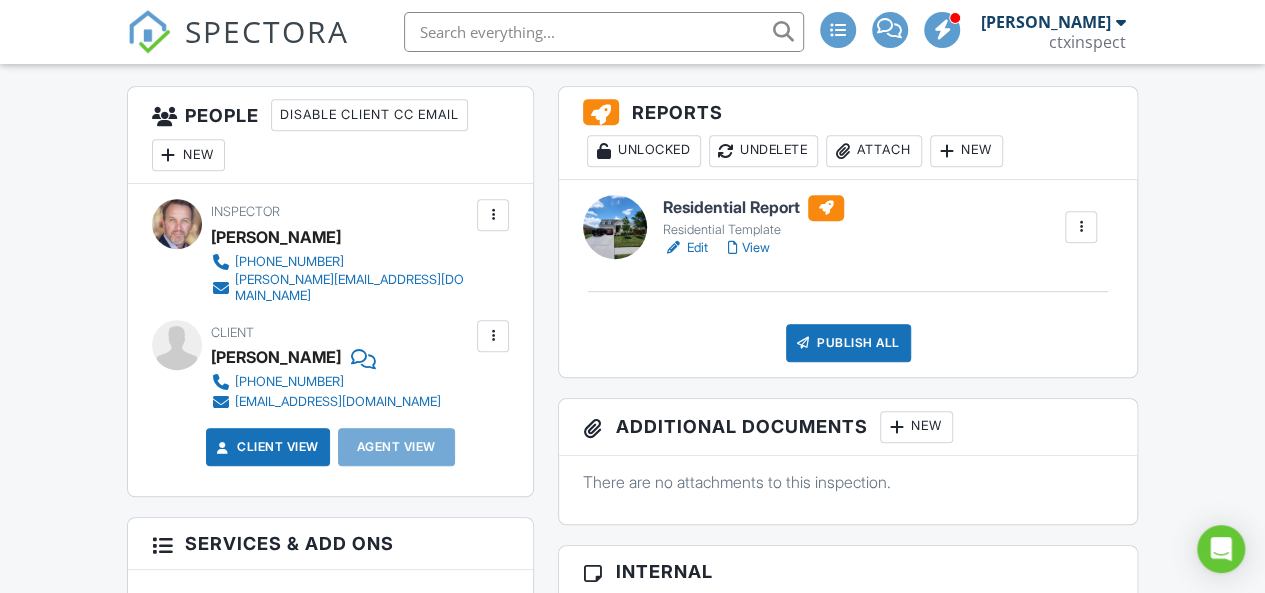 click on "Edit" at bounding box center (685, 248) 